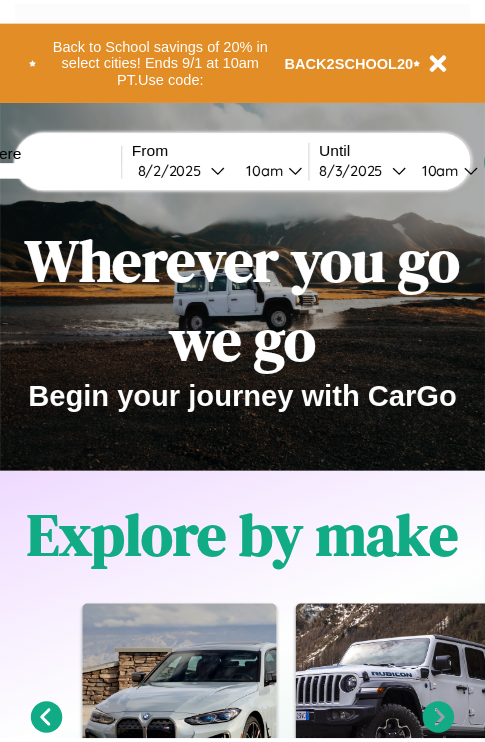 scroll, scrollTop: 0, scrollLeft: 0, axis: both 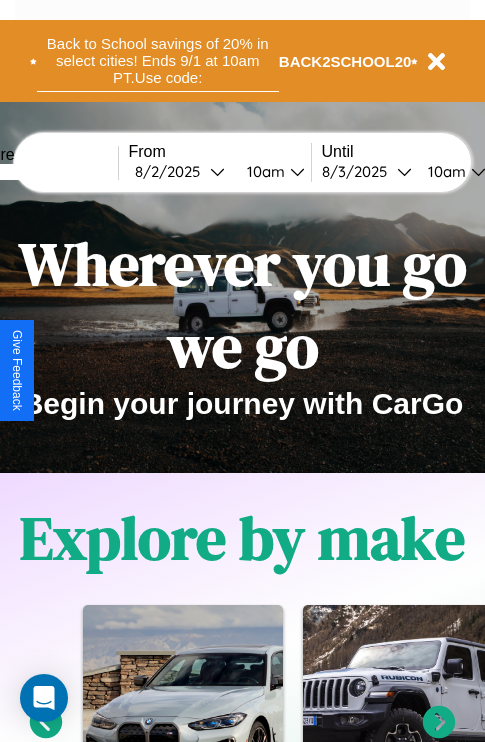 click on "Back to School savings of 20% in select cities! Ends 9/1 at 10am PT.  Use code:" at bounding box center (158, 61) 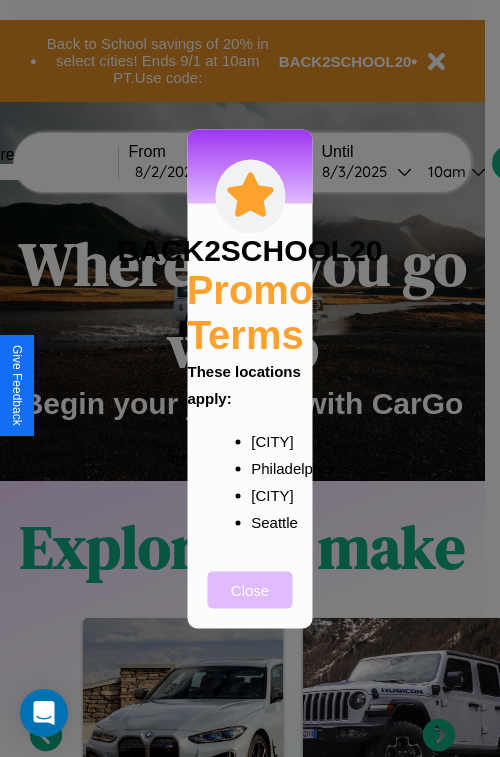 click on "Close" at bounding box center [250, 589] 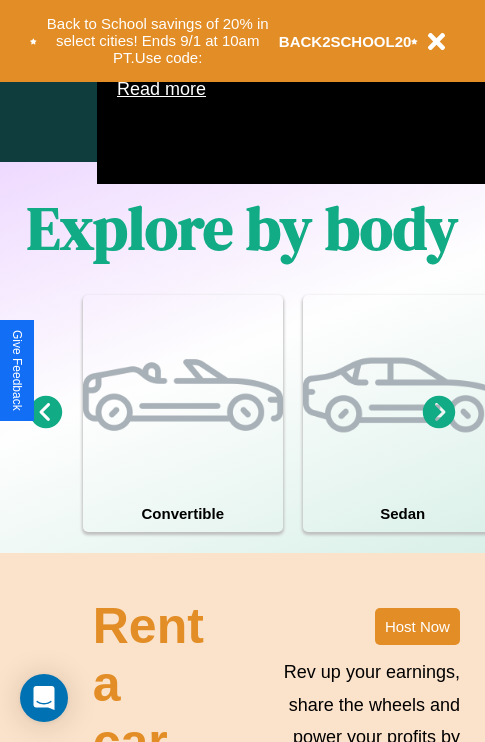 scroll, scrollTop: 1285, scrollLeft: 0, axis: vertical 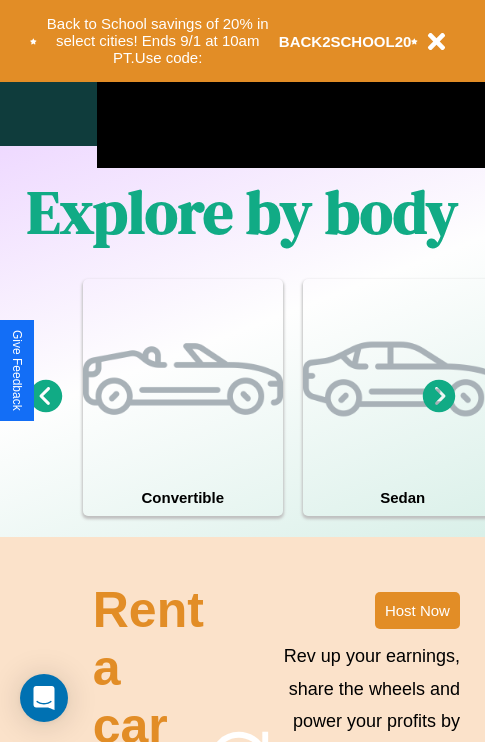click 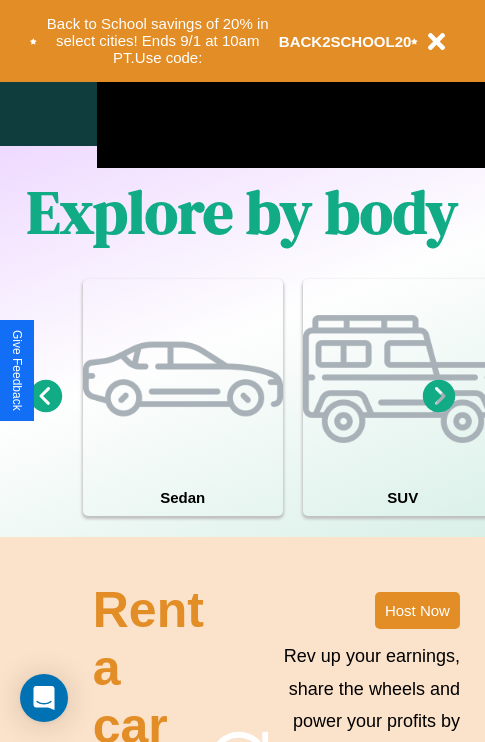 click 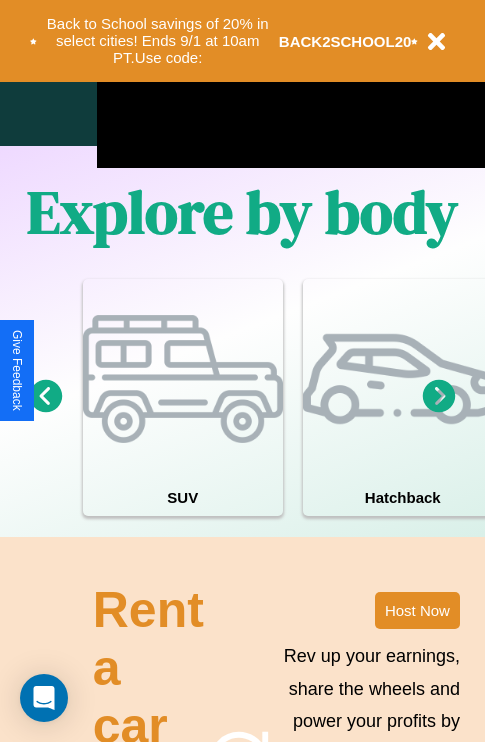 click 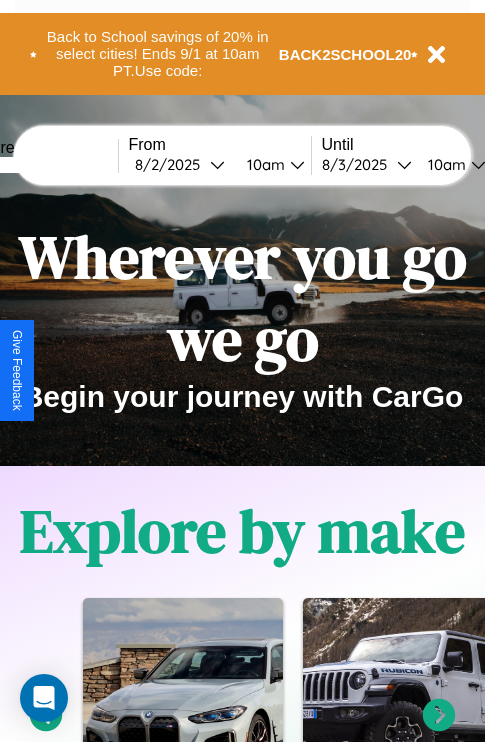 scroll, scrollTop: 0, scrollLeft: 0, axis: both 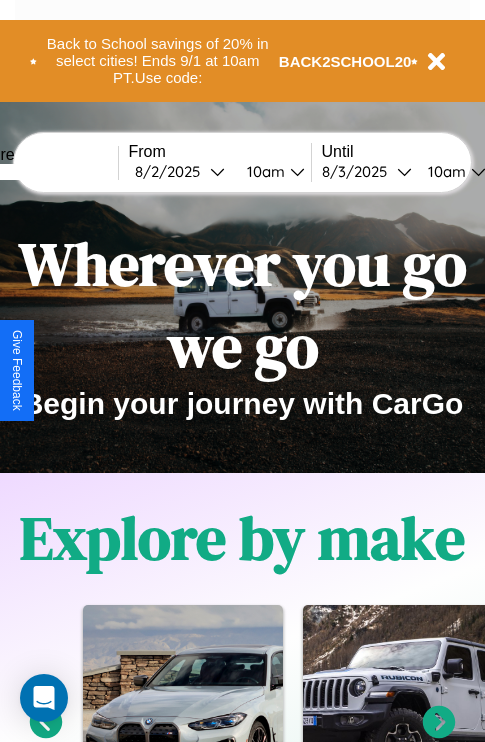 click at bounding box center (43, 172) 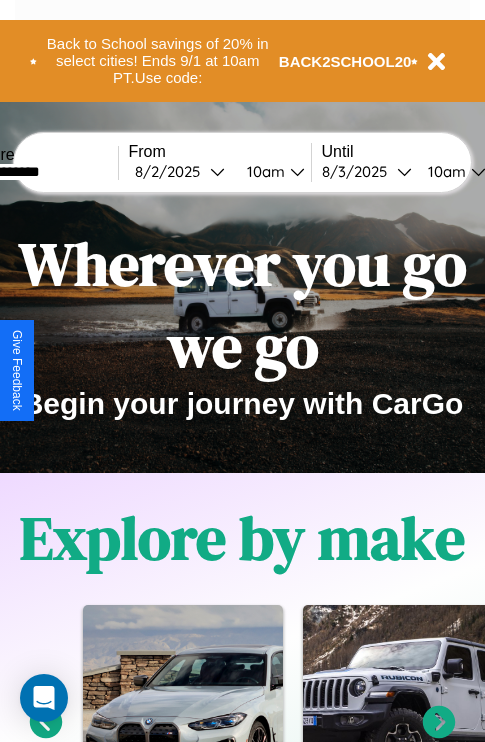 type on "**********" 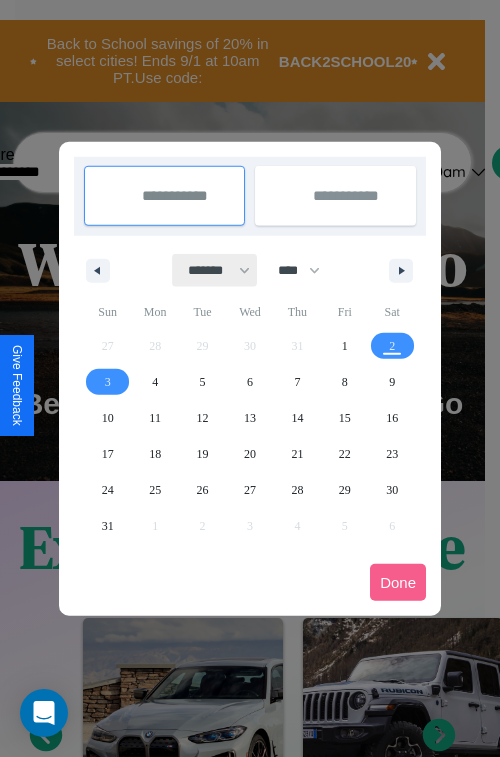 click on "******* ******** ***** ***** *** **** **** ****** ********* ******* ******** ********" at bounding box center (215, 270) 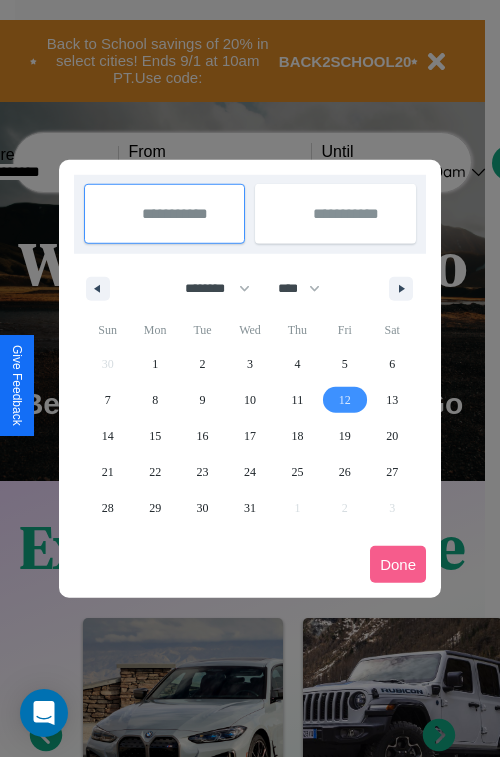 click on "12" at bounding box center [345, 400] 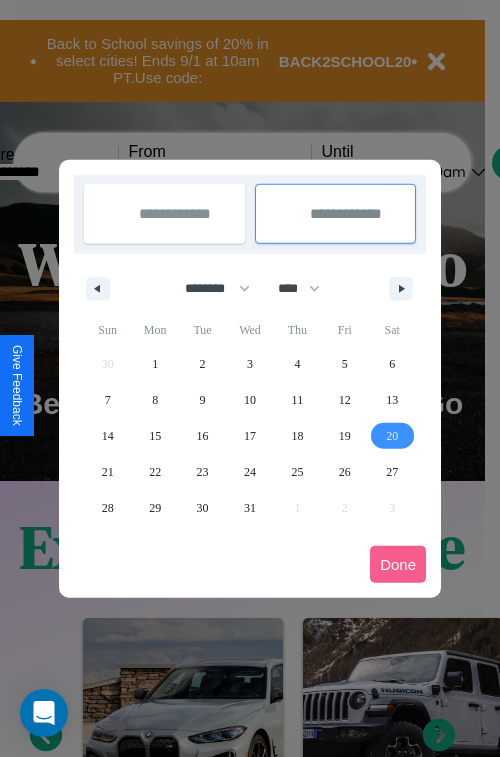 click on "20" at bounding box center (392, 436) 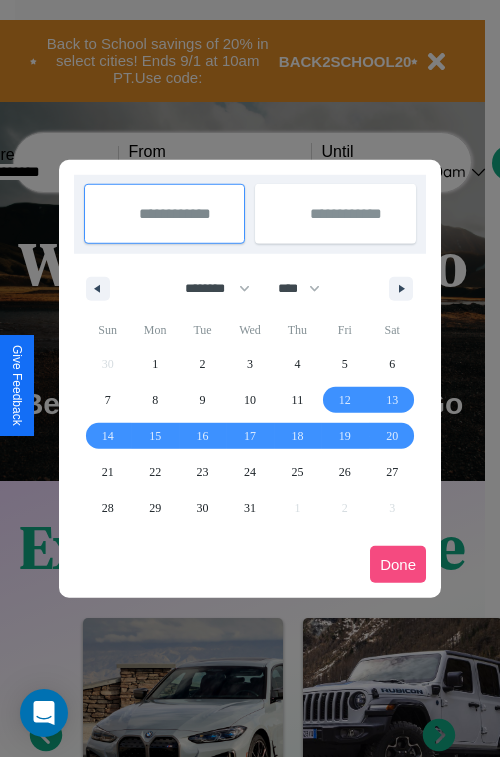click on "Done" at bounding box center [398, 564] 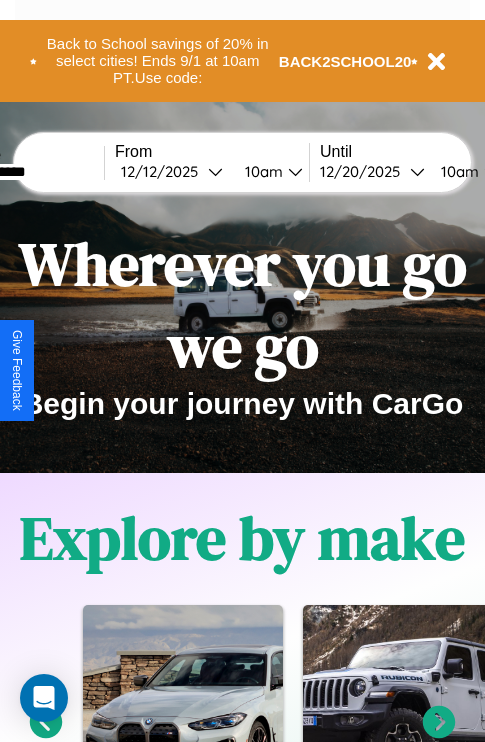 scroll, scrollTop: 0, scrollLeft: 82, axis: horizontal 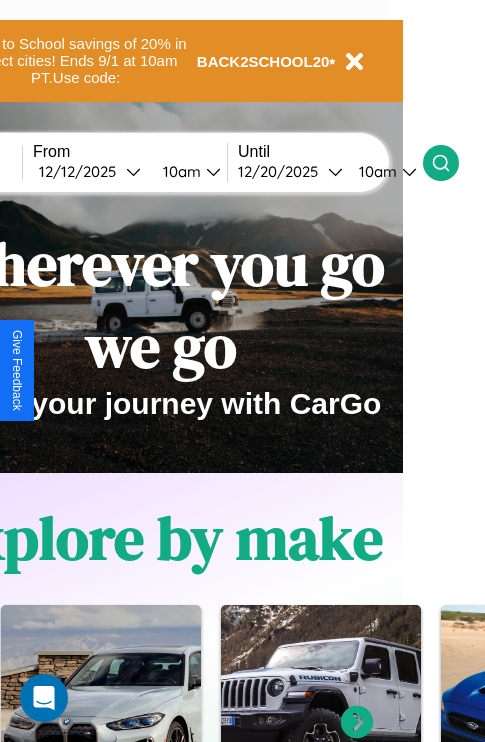 click 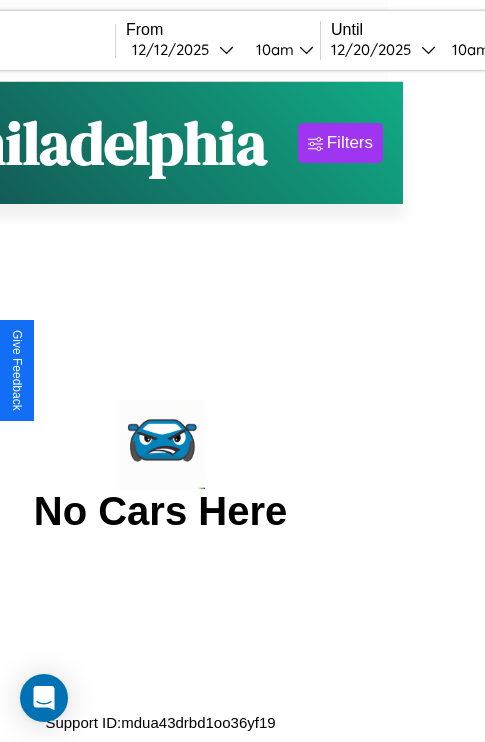 scroll, scrollTop: 0, scrollLeft: 0, axis: both 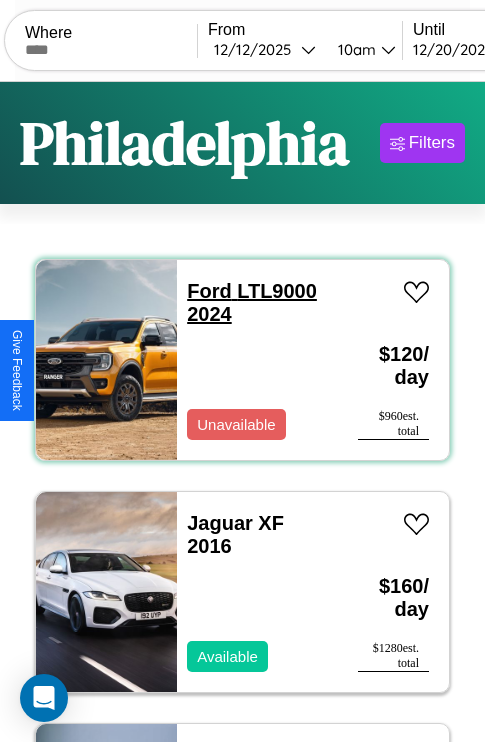 click on "Ford   LTL9000   2024" at bounding box center [252, 302] 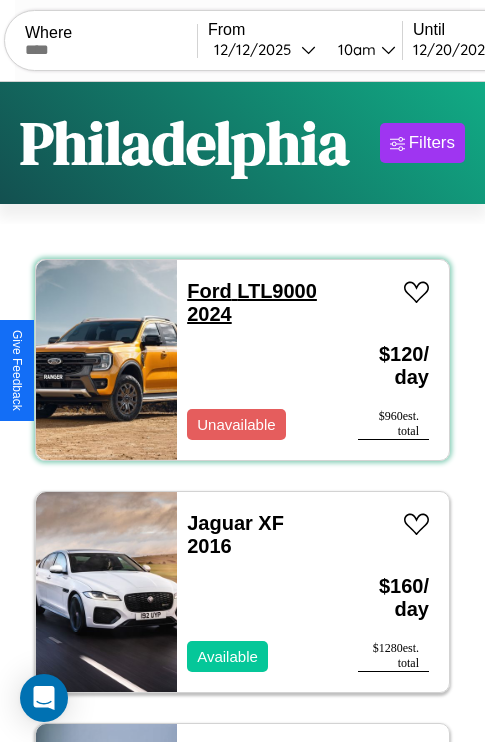 scroll, scrollTop: 66, scrollLeft: 0, axis: vertical 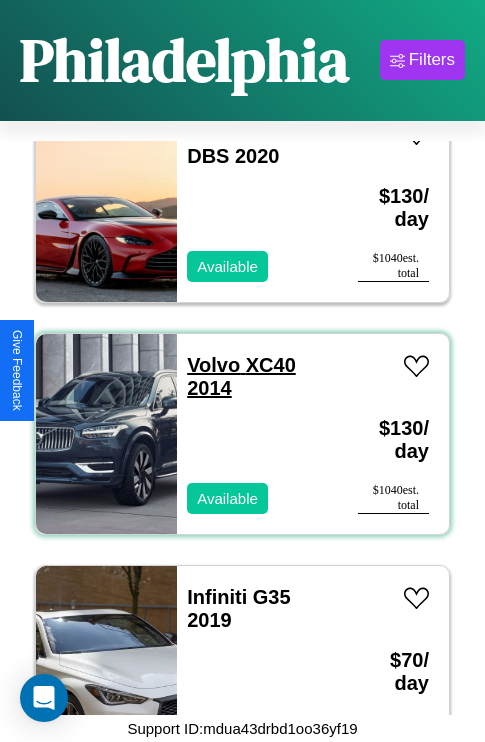 click on "Volvo   XC40   2014" at bounding box center (241, 376) 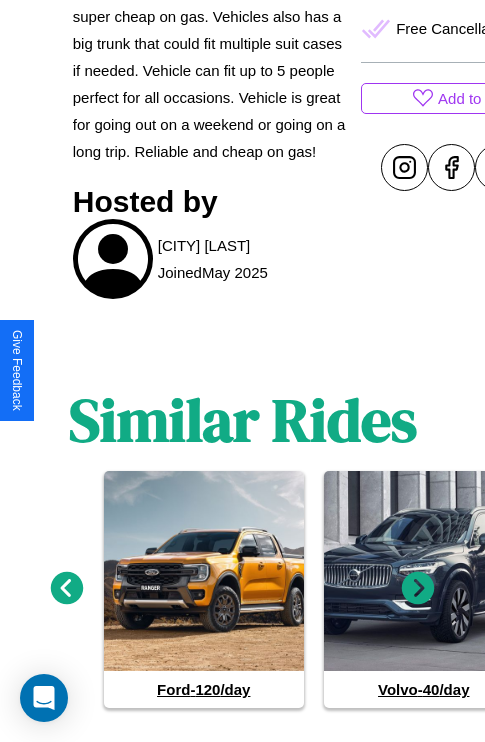 scroll, scrollTop: 1027, scrollLeft: 0, axis: vertical 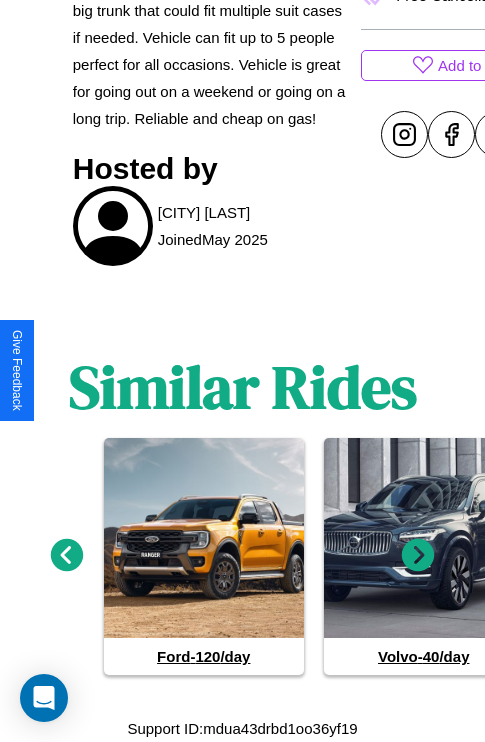 click 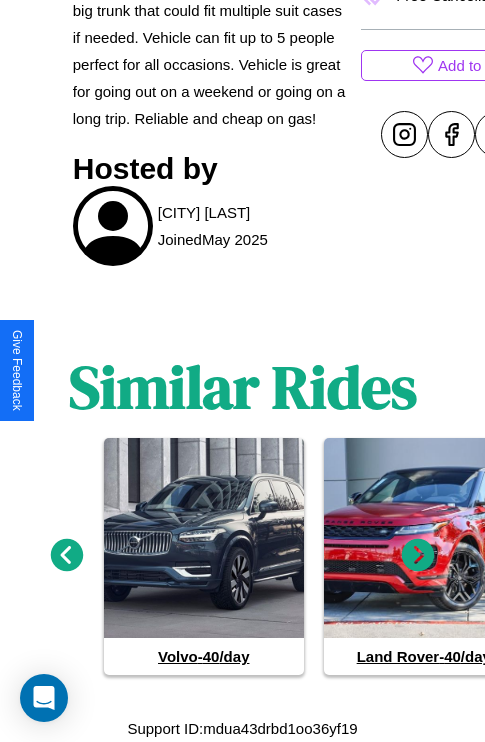 click 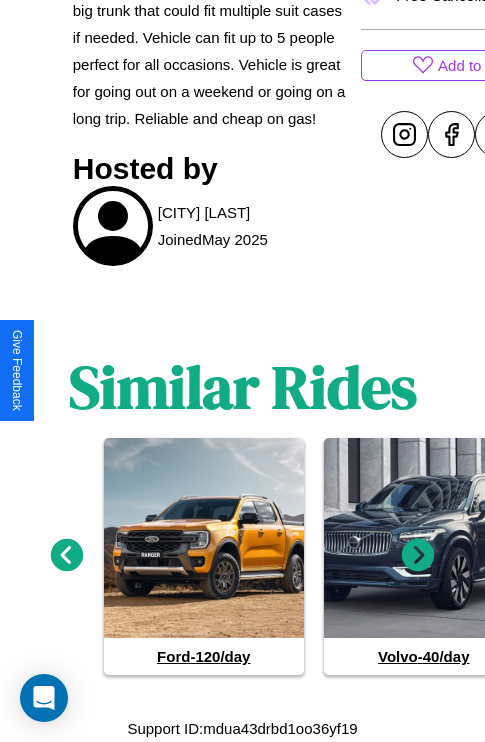 click 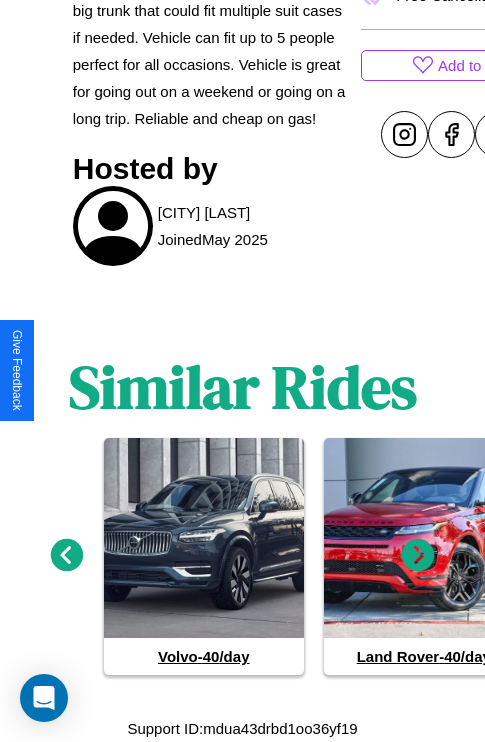 click 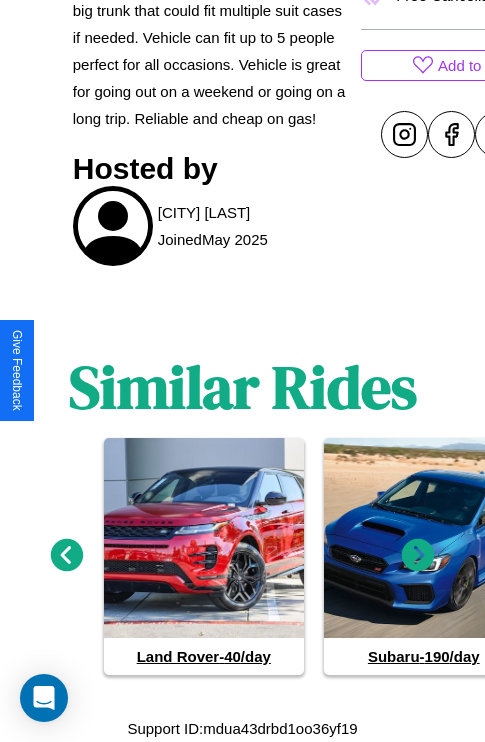 click 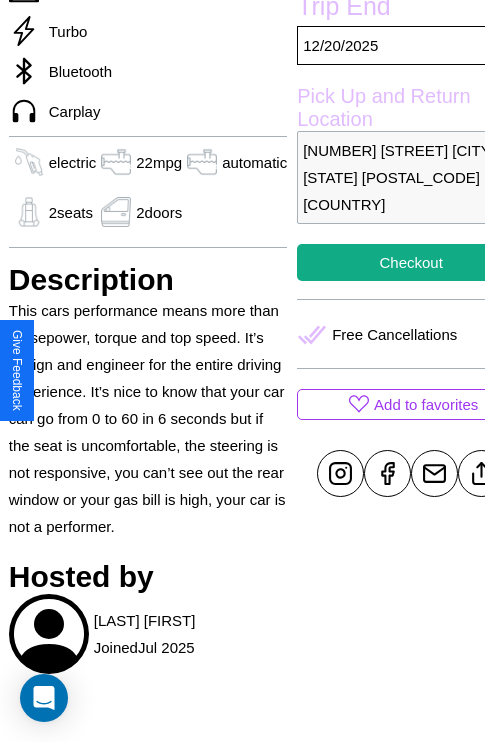 scroll, scrollTop: 676, scrollLeft: 76, axis: both 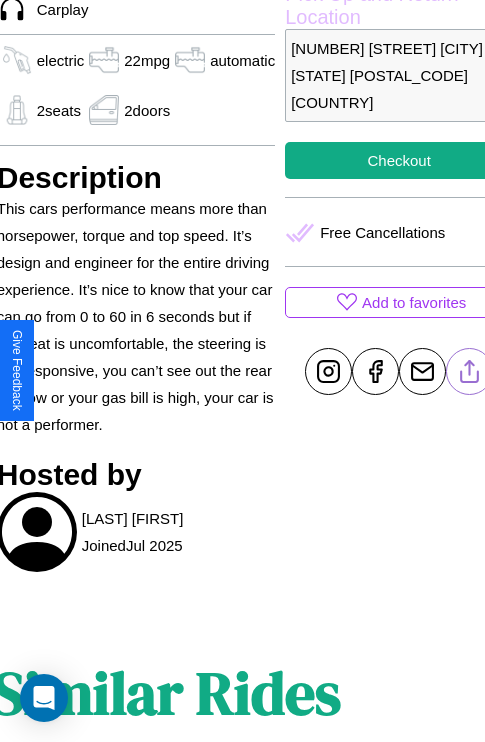 click 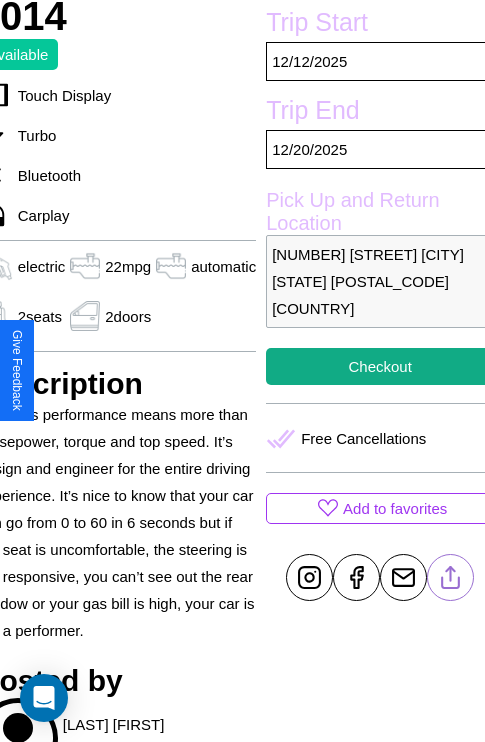 scroll, scrollTop: 465, scrollLeft: 96, axis: both 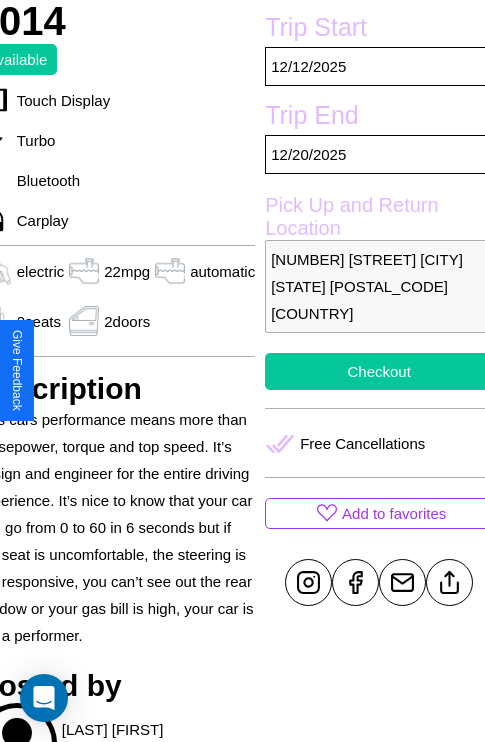 click on "Checkout" at bounding box center (379, 371) 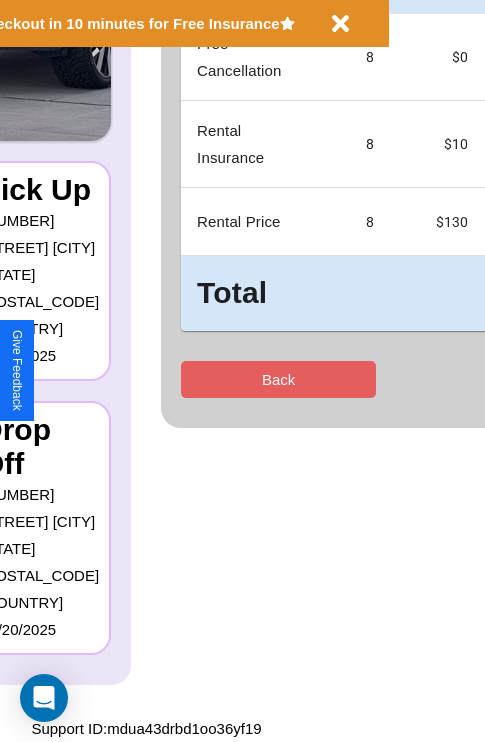 scroll, scrollTop: 0, scrollLeft: 0, axis: both 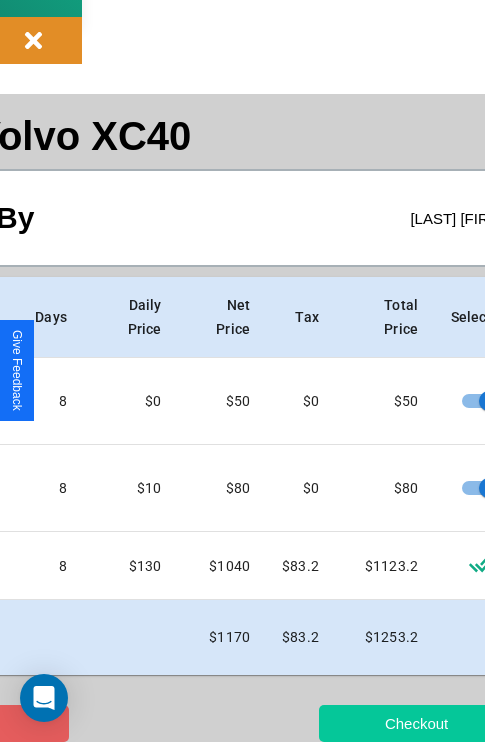 click on "Checkout" at bounding box center [416, 723] 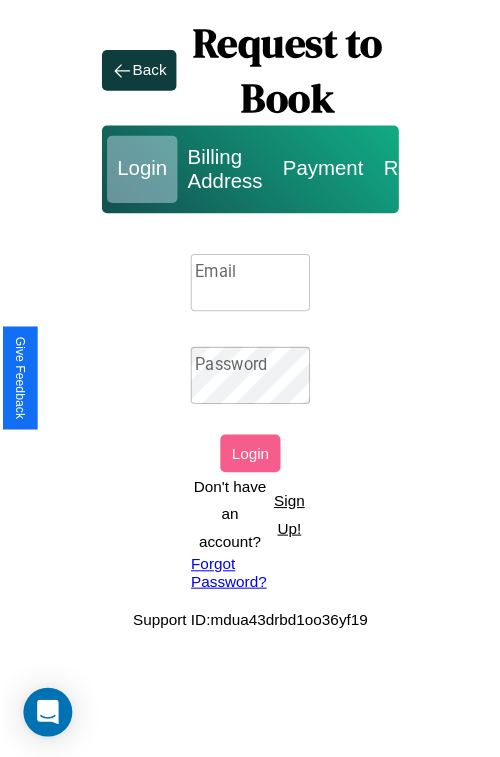 scroll, scrollTop: 0, scrollLeft: 0, axis: both 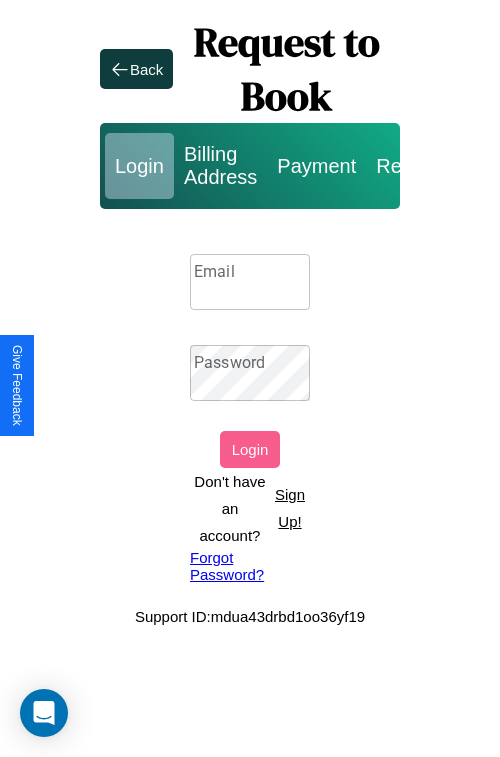 click on "Sign Up!" at bounding box center [290, 508] 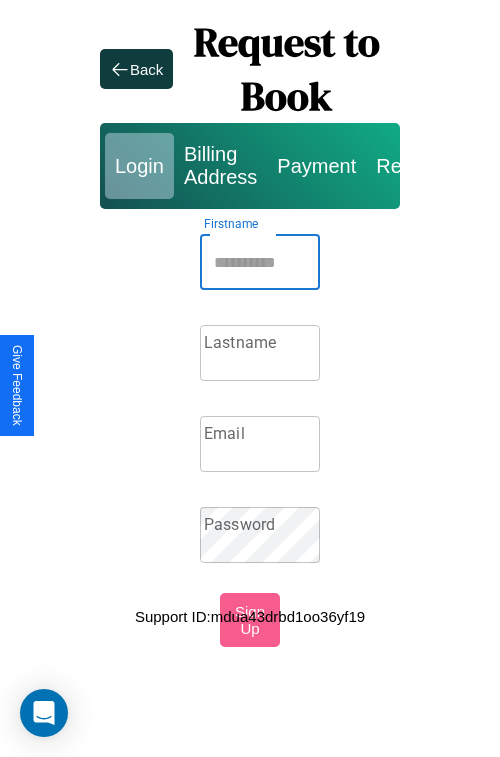 click on "Firstname" at bounding box center (260, 262) 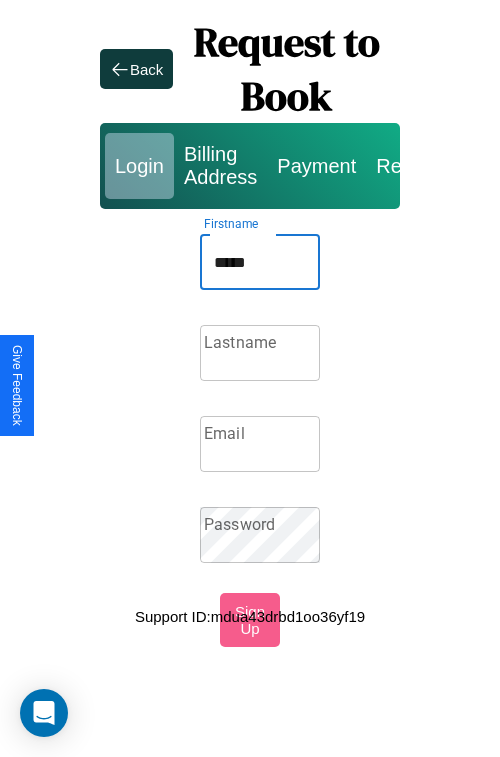 type on "*****" 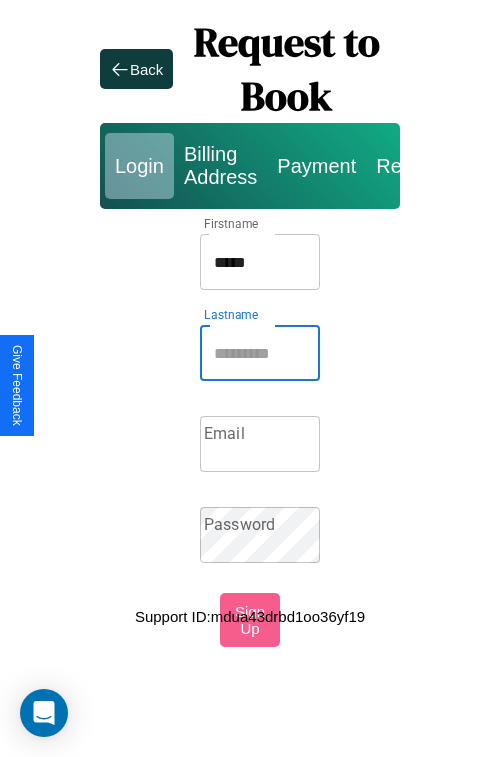 click on "Lastname" at bounding box center (260, 353) 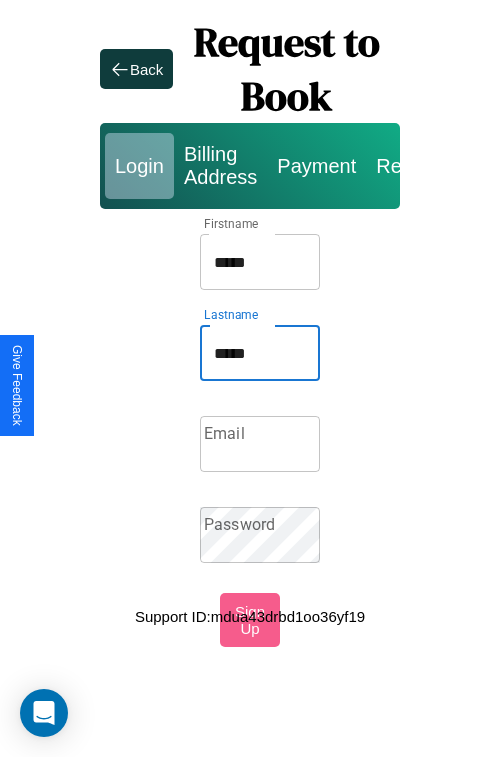 type on "*****" 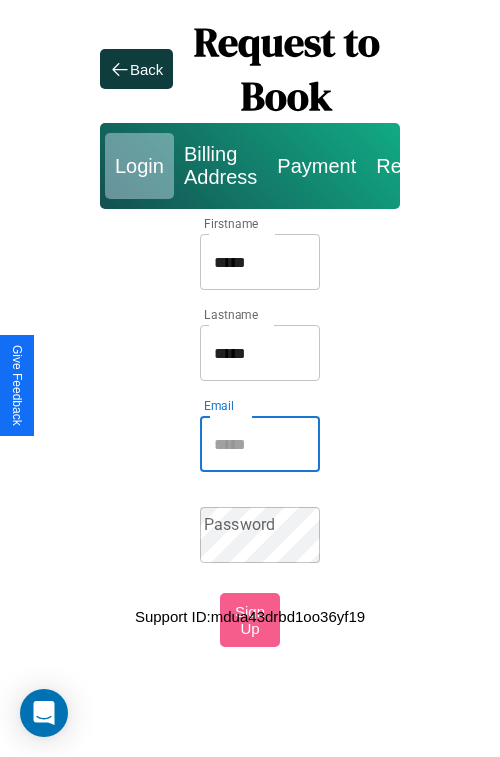 click on "Email" at bounding box center (260, 444) 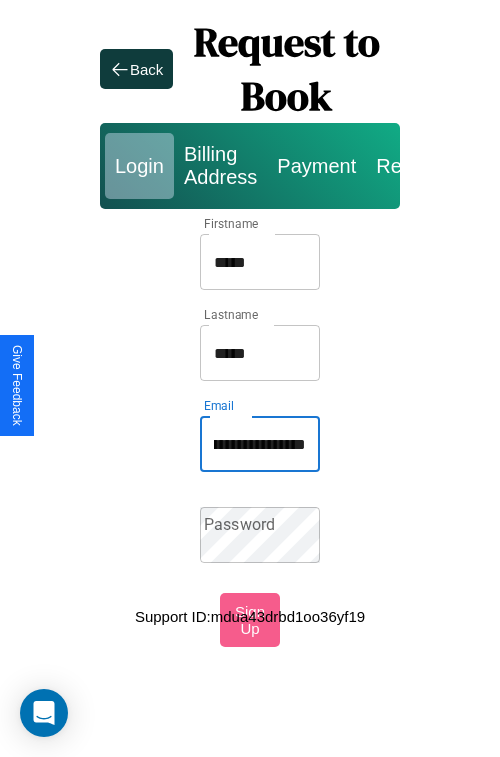 scroll, scrollTop: 0, scrollLeft: 102, axis: horizontal 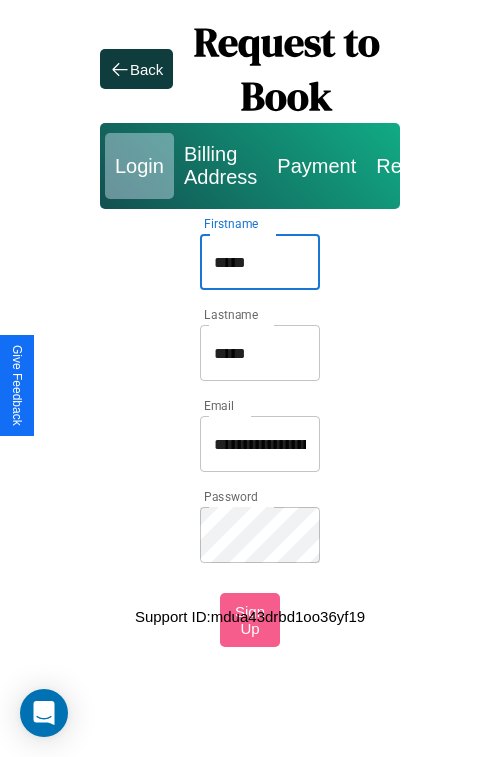 click on "*****" at bounding box center [260, 262] 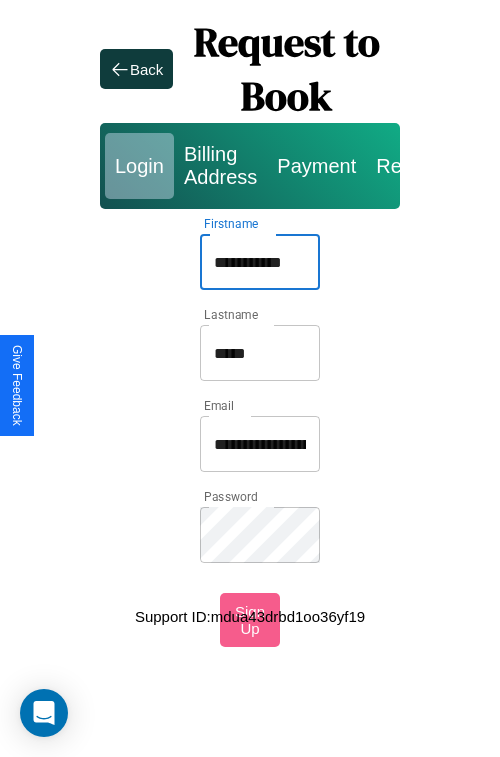 type on "**********" 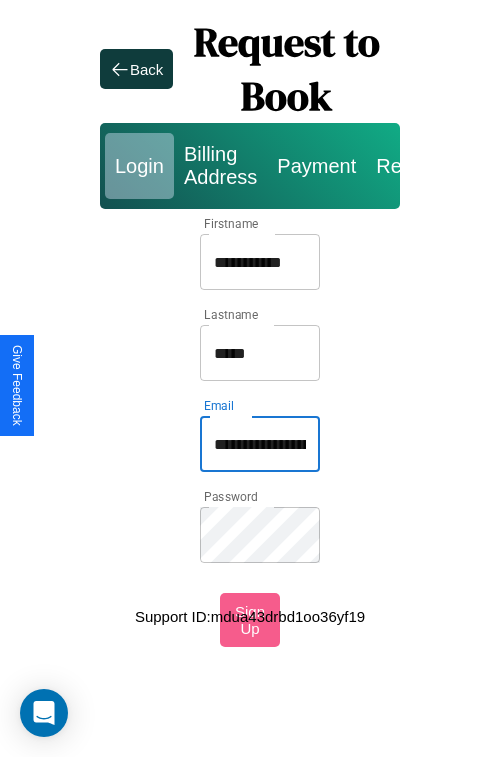 click on "**********" at bounding box center (260, 444) 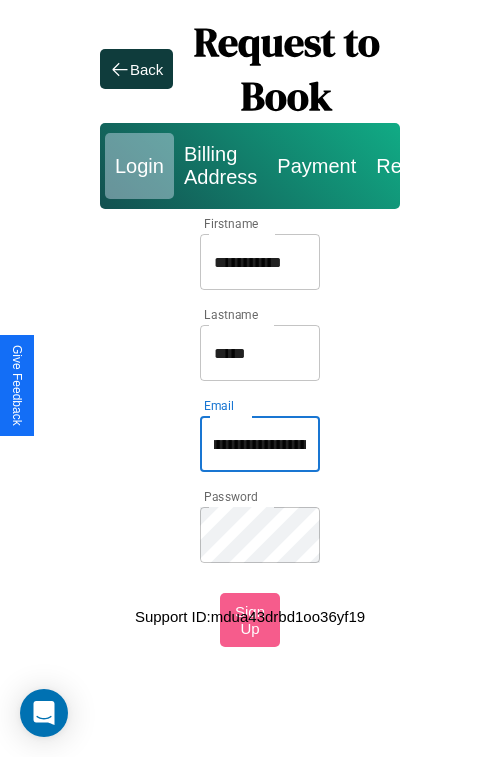 scroll, scrollTop: 0, scrollLeft: 24, axis: horizontal 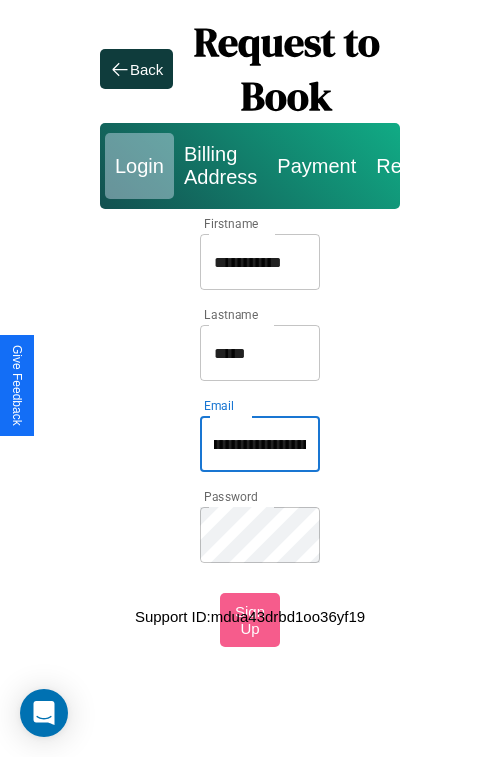 type on "**********" 